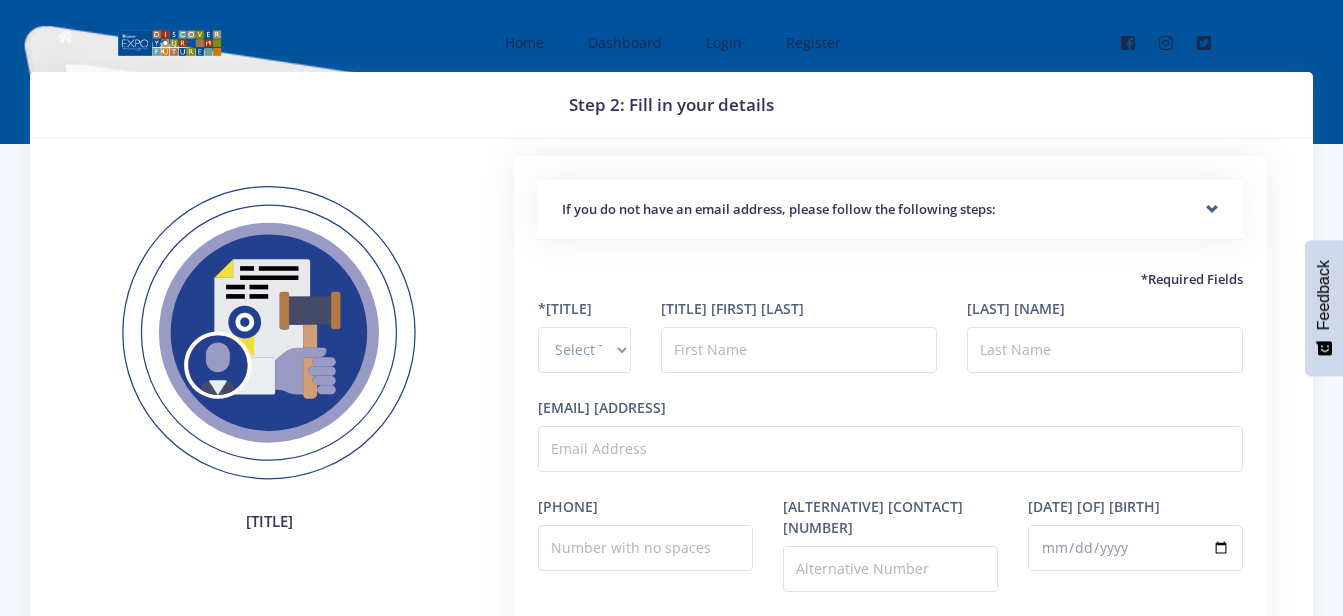scroll, scrollTop: 0, scrollLeft: 0, axis: both 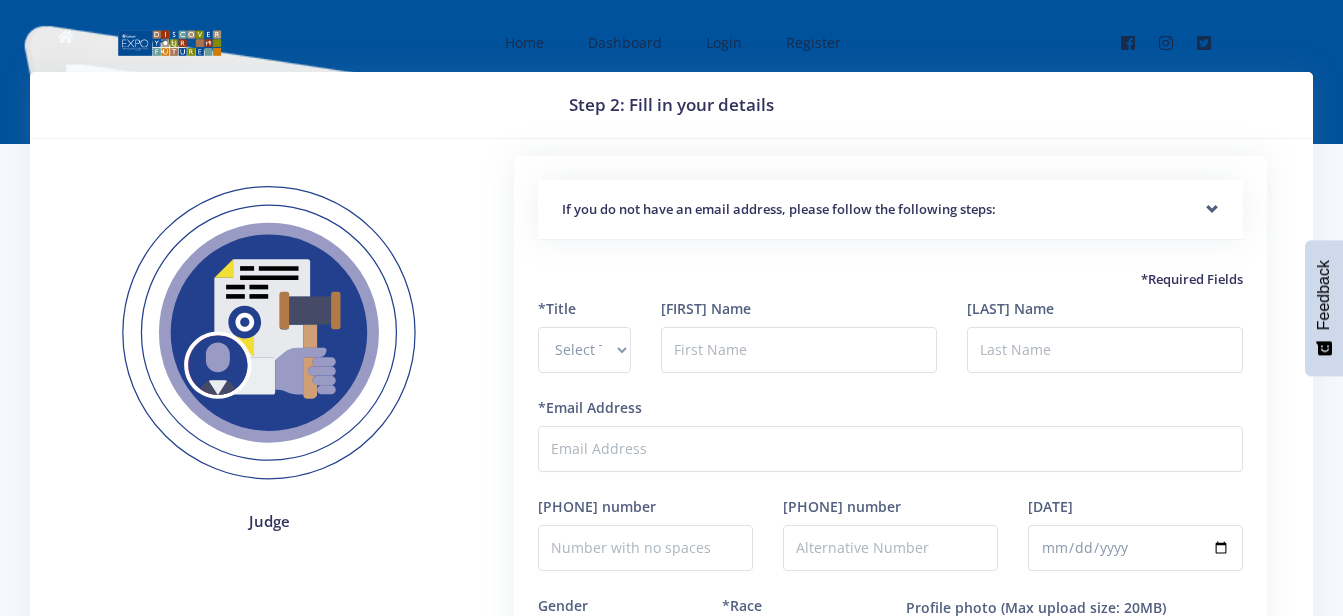 click on "If you do not have an email address, please follow the
following steps:" at bounding box center [890, 210] 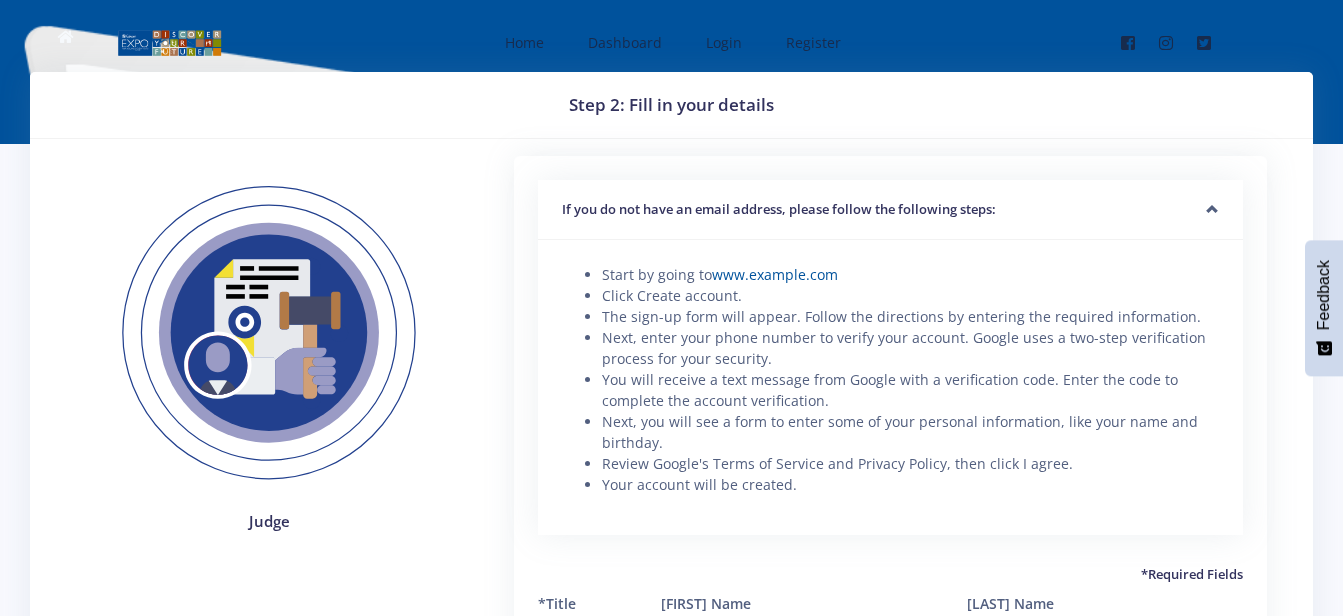 click at bounding box center (269, 333) 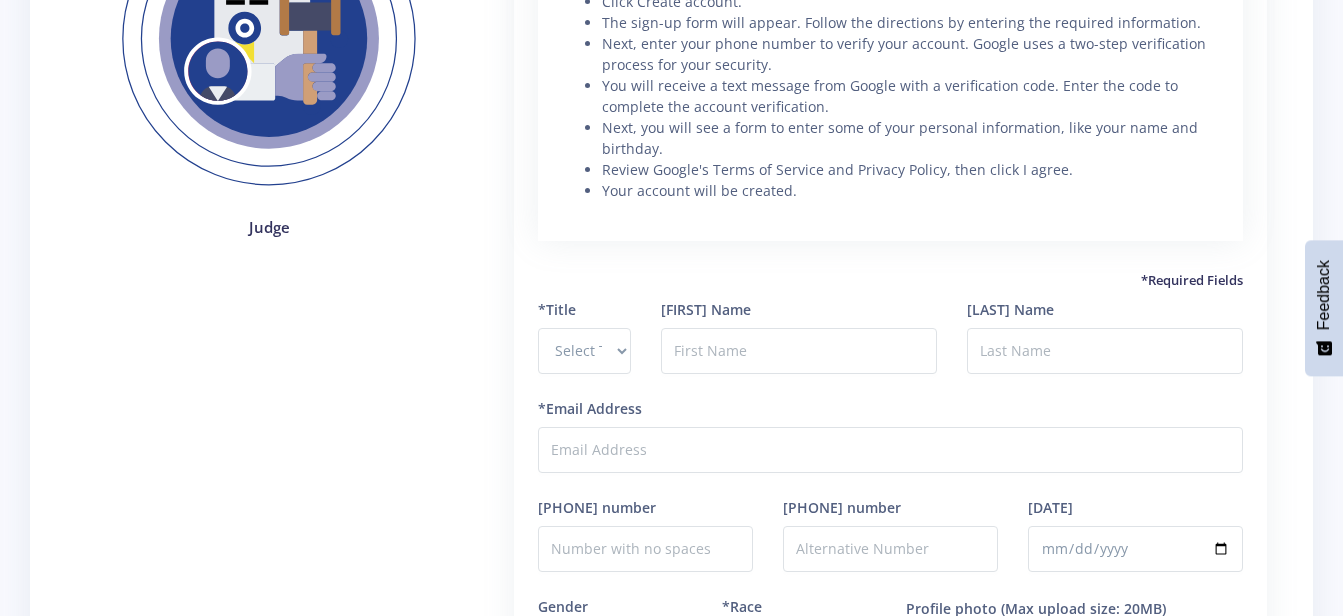 scroll, scrollTop: 299, scrollLeft: 0, axis: vertical 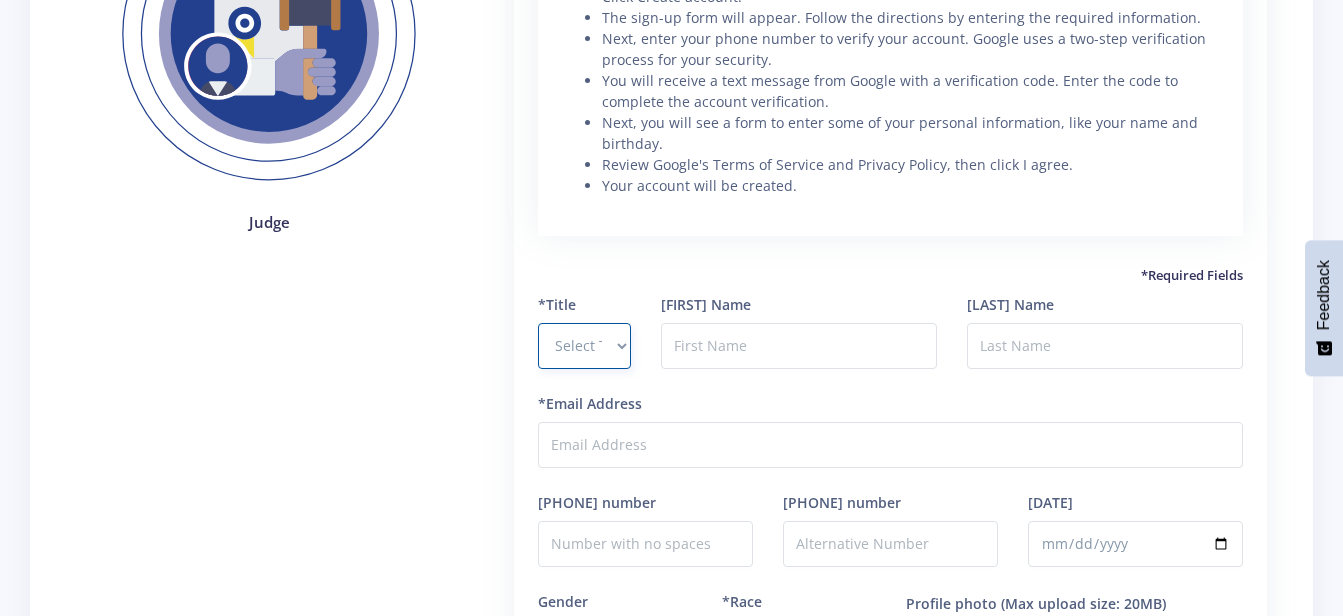 click on "Select Title
Prof
Dr
Mr
Mrs
Ms
Other" at bounding box center (584, 346) 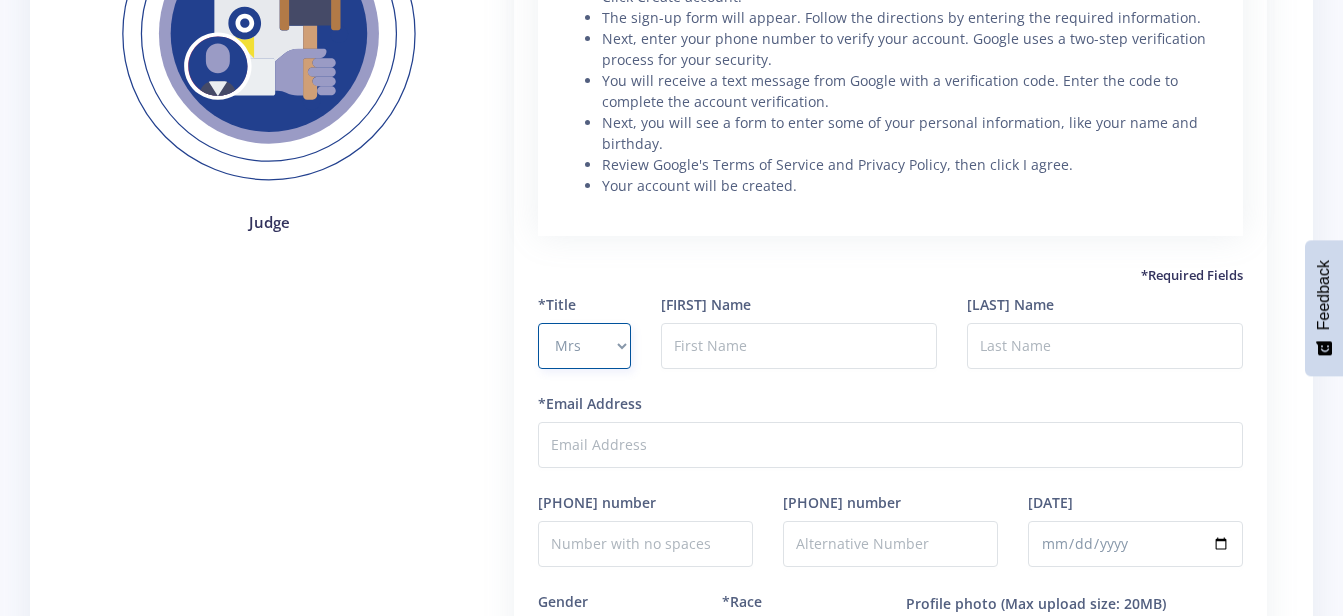 click on "Select Title
Prof
Dr
Mr
Mrs
Ms
Other" at bounding box center (584, 346) 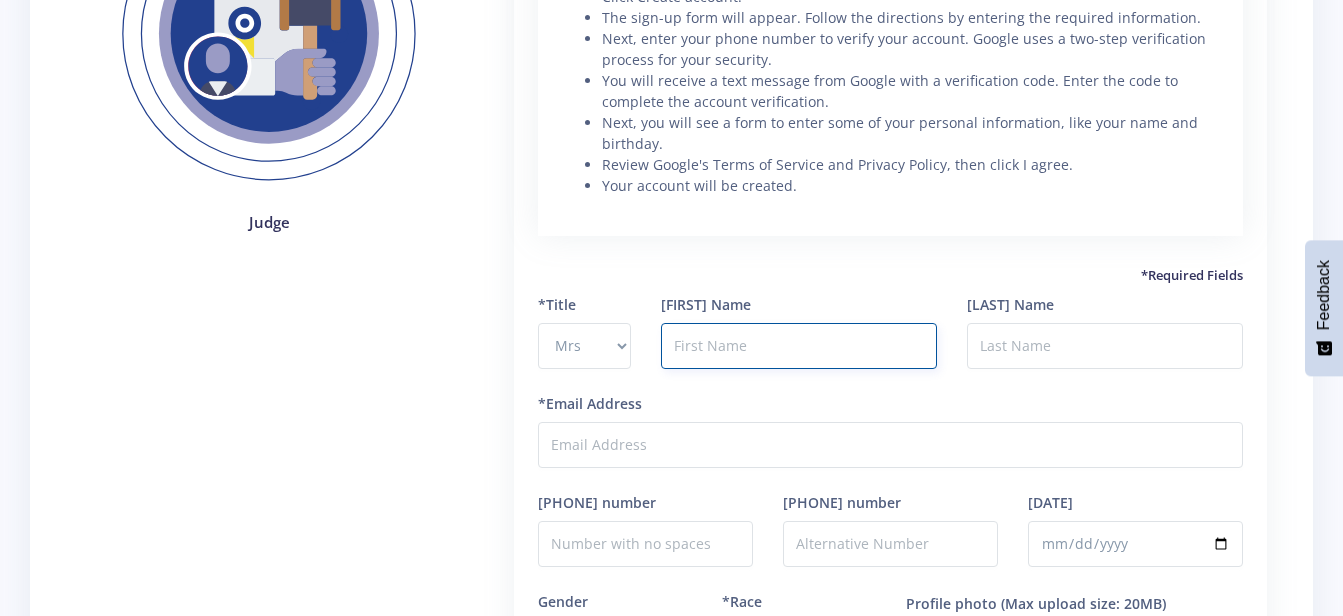 click at bounding box center (799, 346) 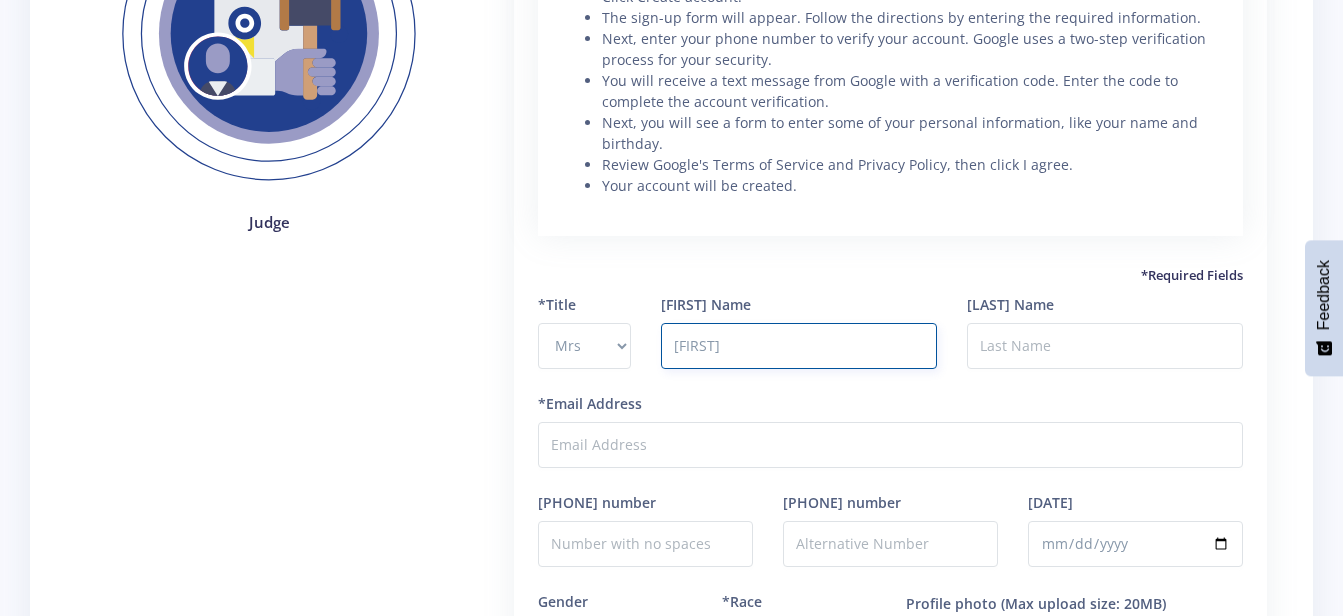 type on "[FIRST]" 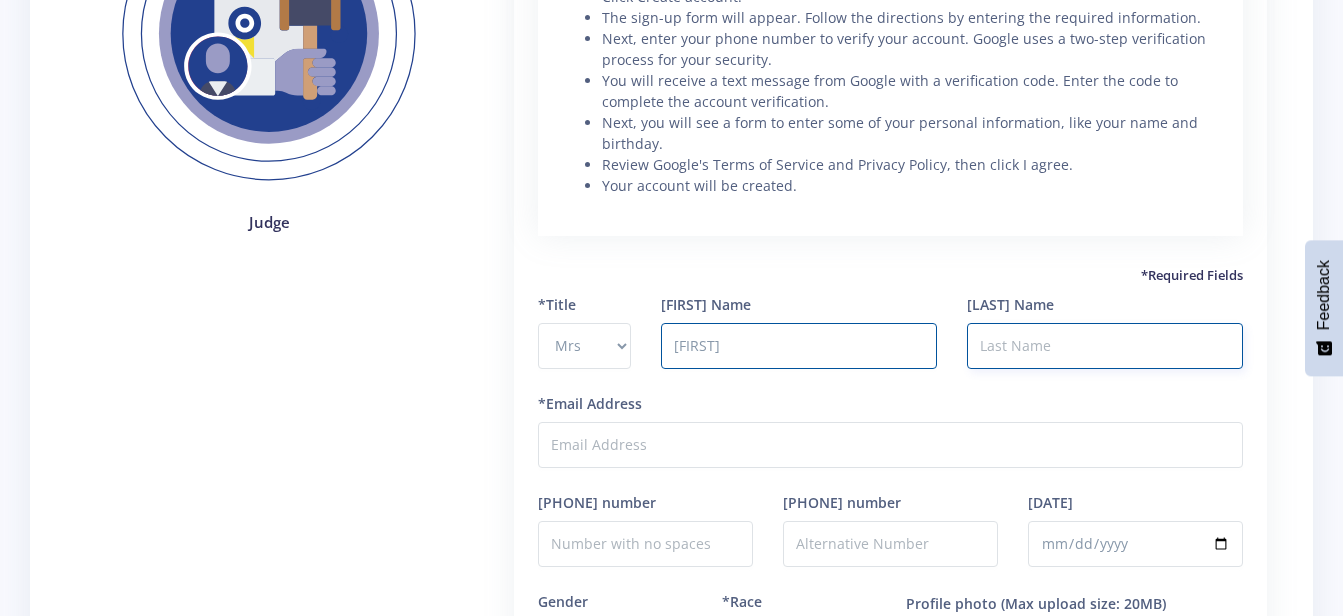 click on "[LAST] Name" at bounding box center (1105, 346) 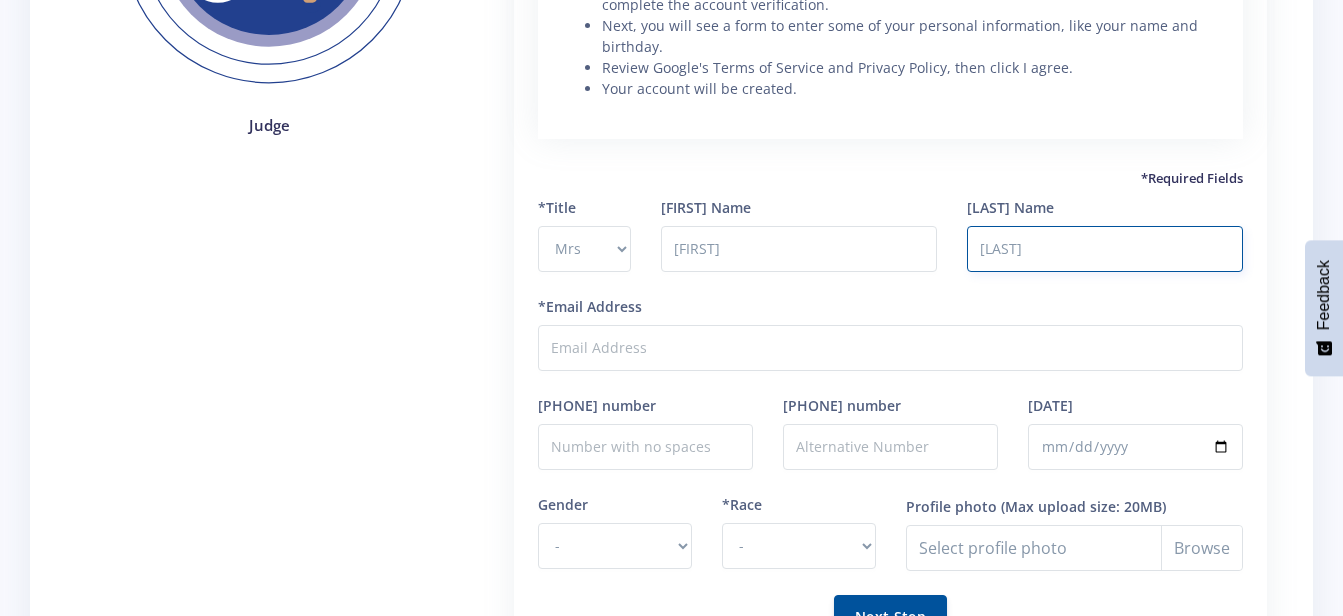 scroll, scrollTop: 417, scrollLeft: 0, axis: vertical 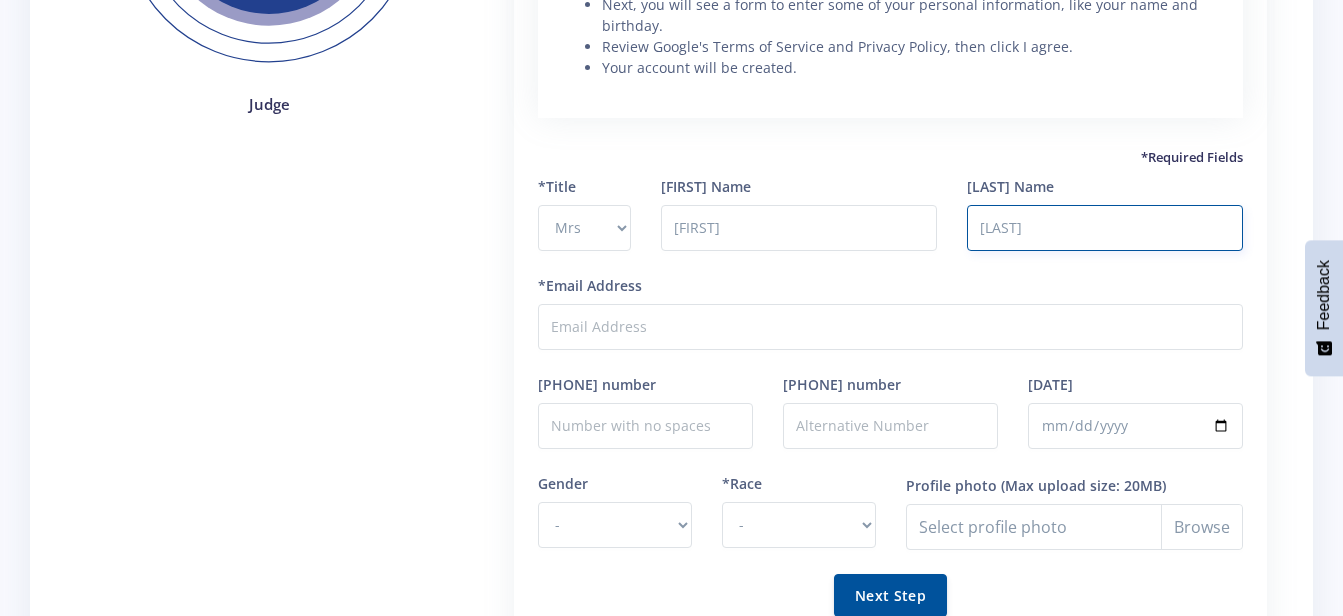 type on "[LAST]" 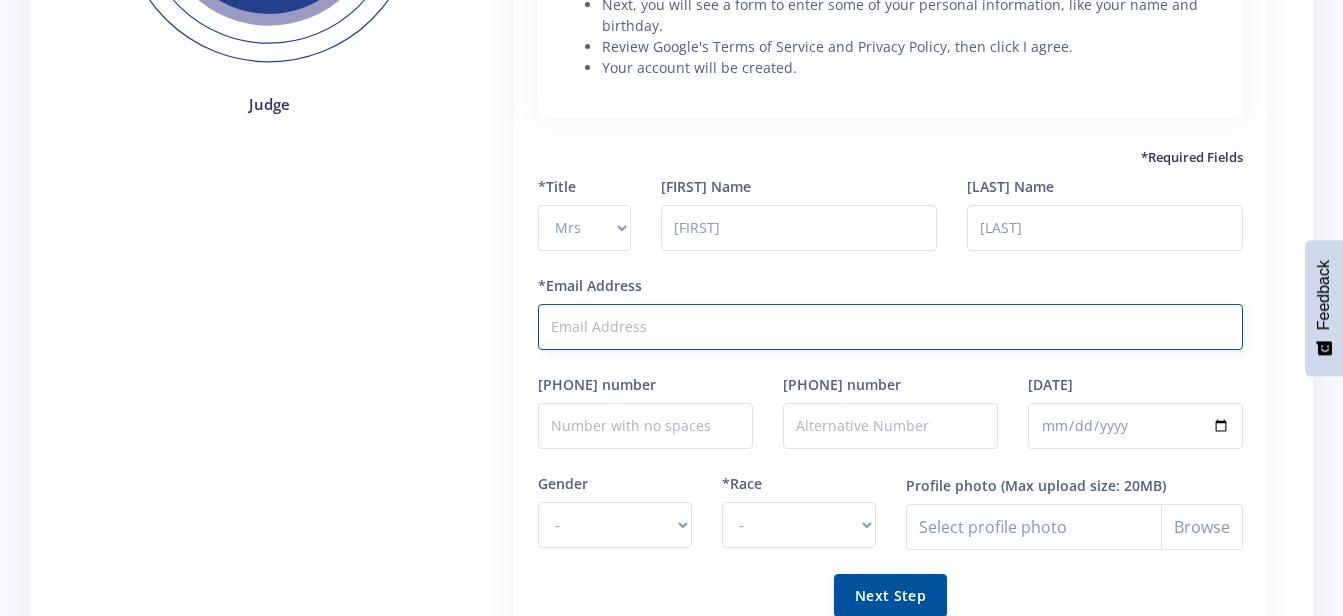 click on "*Email Address" at bounding box center (890, 327) 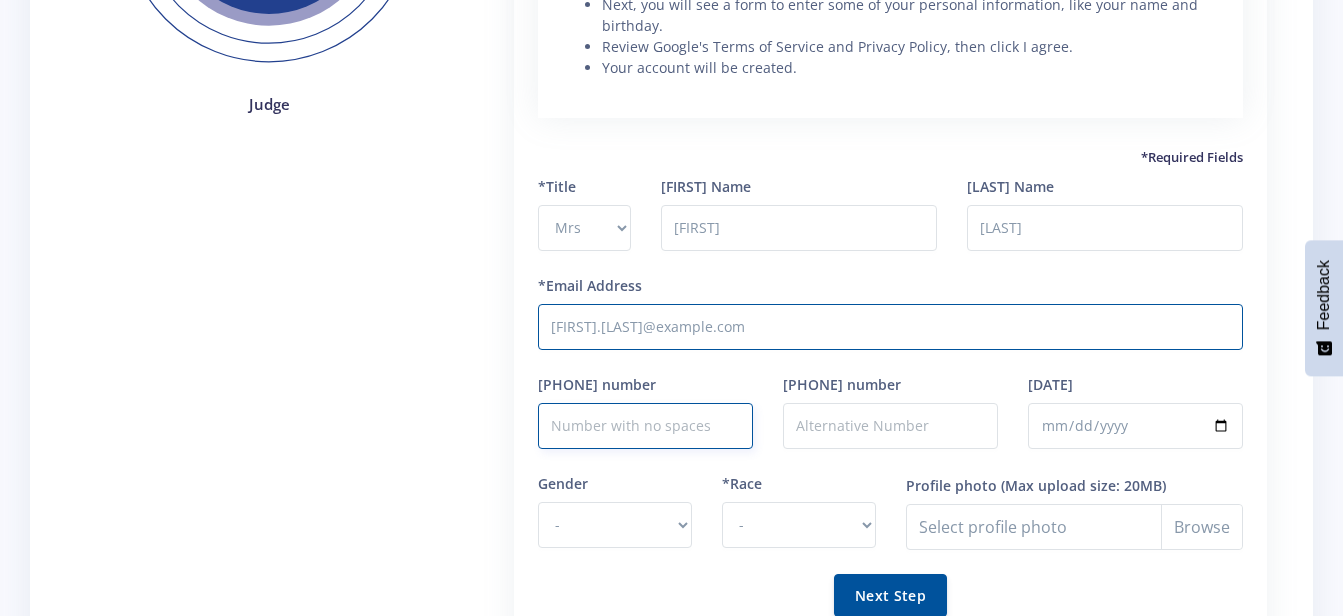type on "[PHONE]" 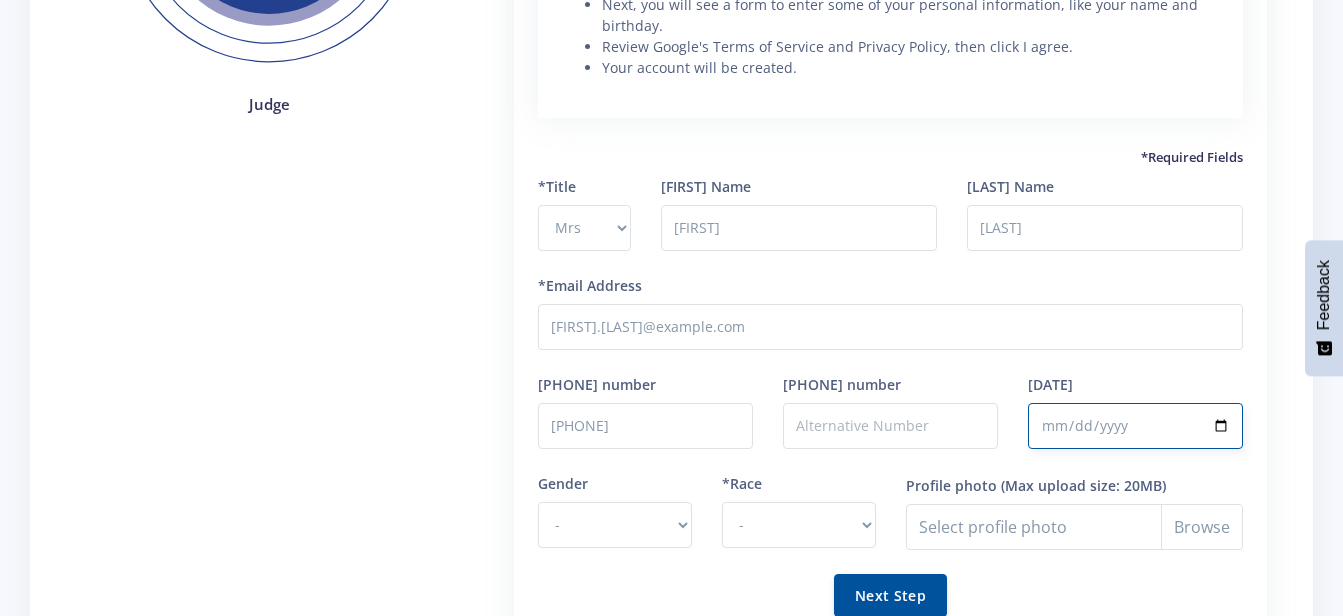 click on "[DATE]" at bounding box center (1135, 426) 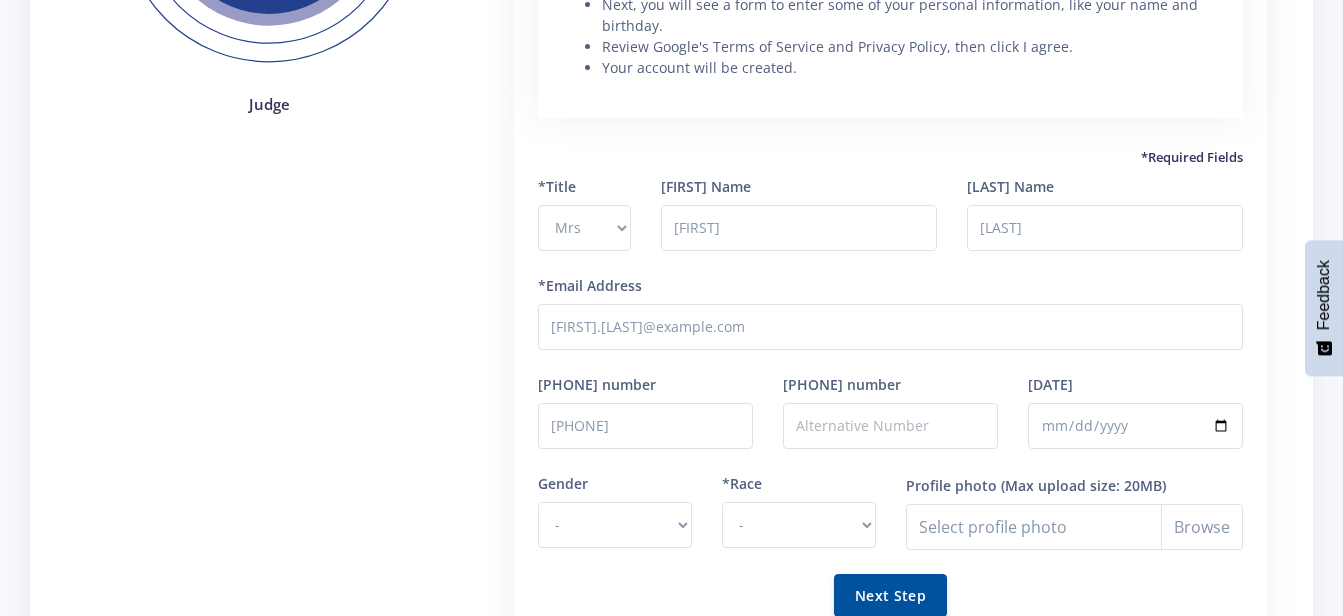 click on "Start by going to www.example.com
Click Create account.
The sign-up form will appear. Follow the directions by entering
the required information.
Next, enter your phone number to verify your account. Google
uses a two-step verification process for your security.
You will receive a text message from Google with a verification
code. Enter the code to complete the account verification.
Your account will be created." at bounding box center (890, -30) 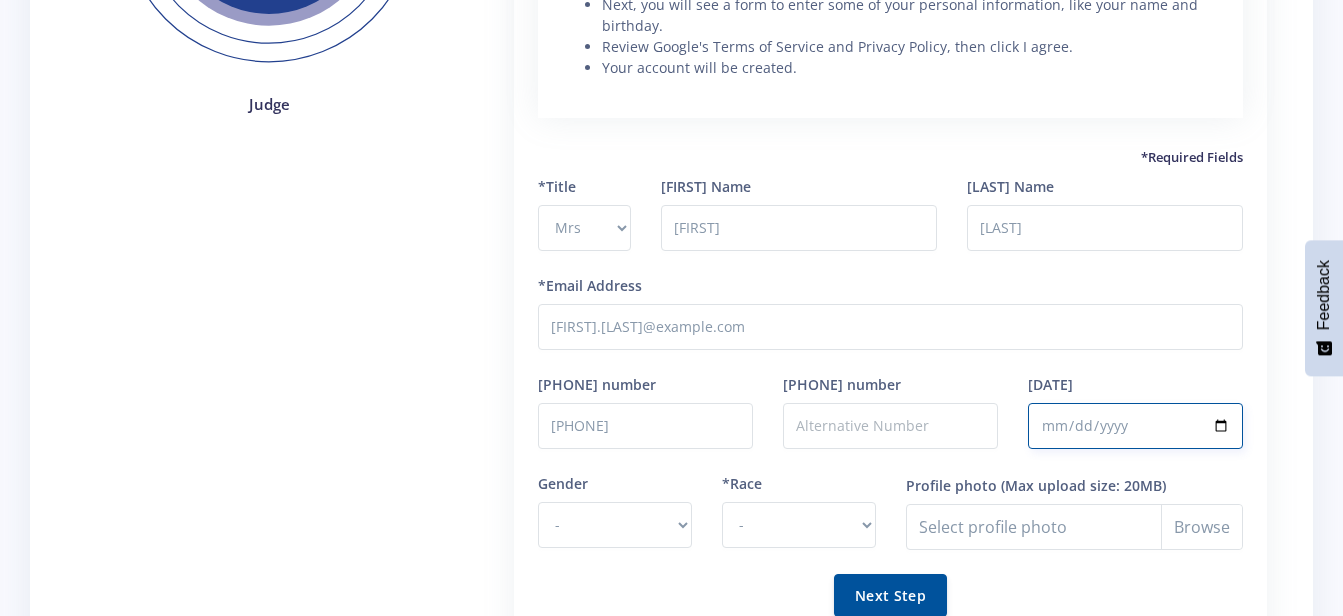 click on "[DATE]" at bounding box center [1135, 426] 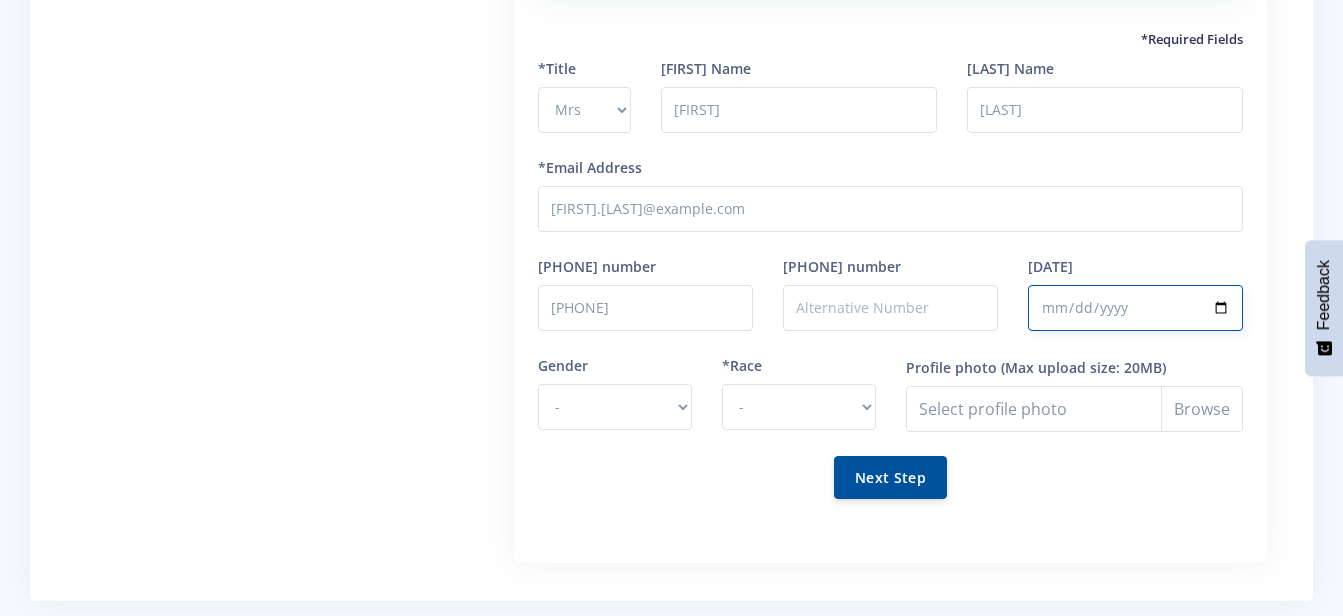 scroll, scrollTop: 537, scrollLeft: 0, axis: vertical 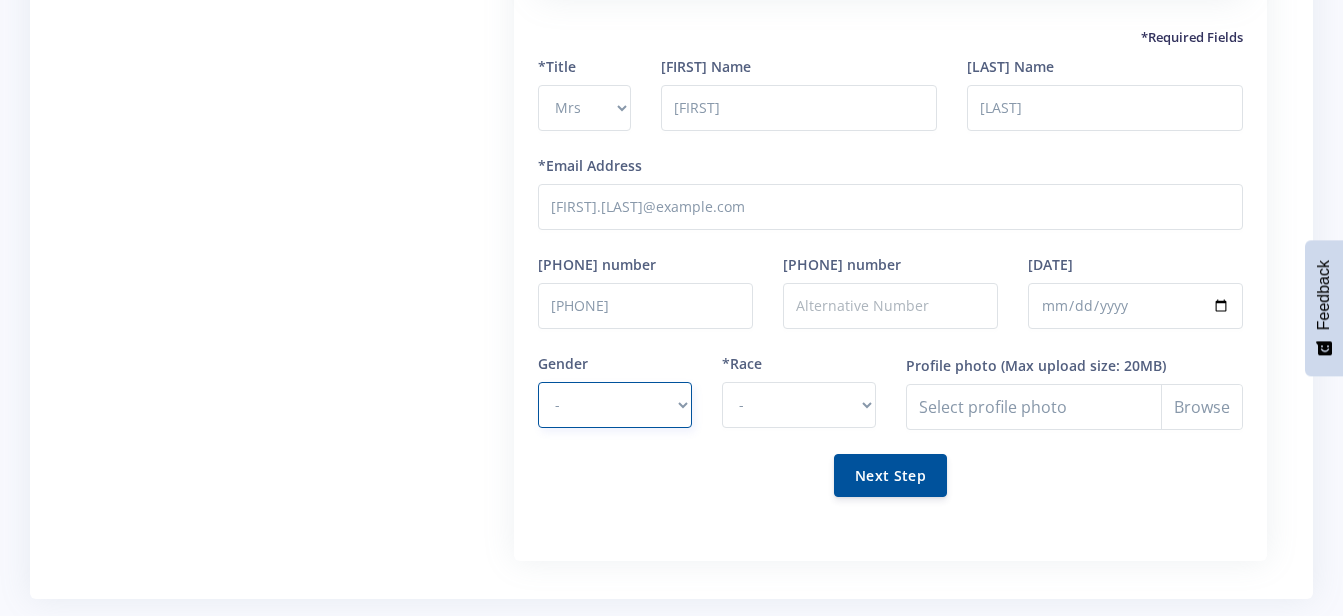 click on "-
Male
Female" at bounding box center [615, 405] 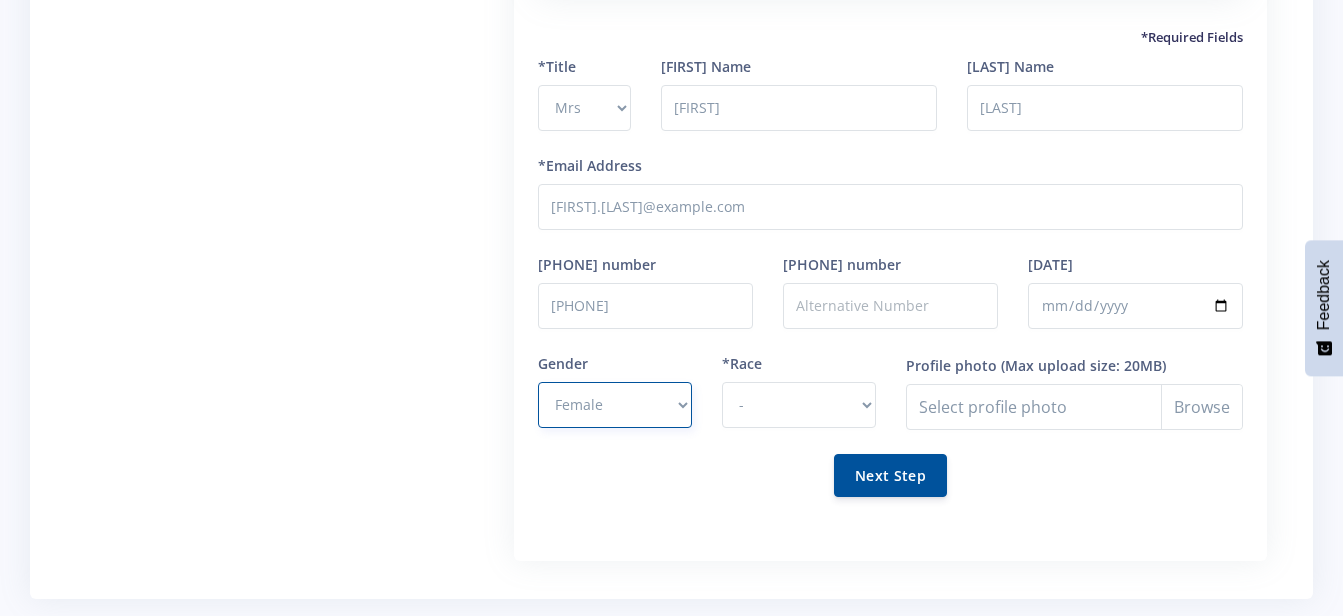 click on "-
Male
Female" at bounding box center (615, 405) 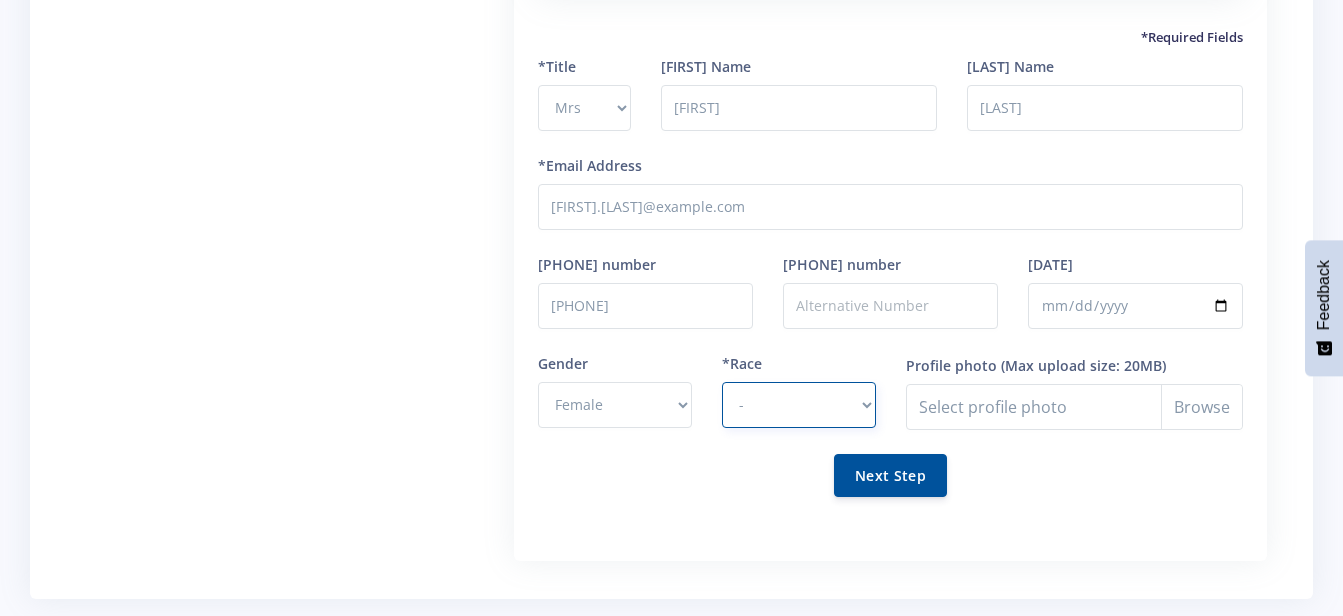 click on "-
African
Asian
Coloured
Indian
White
Other" at bounding box center (799, 405) 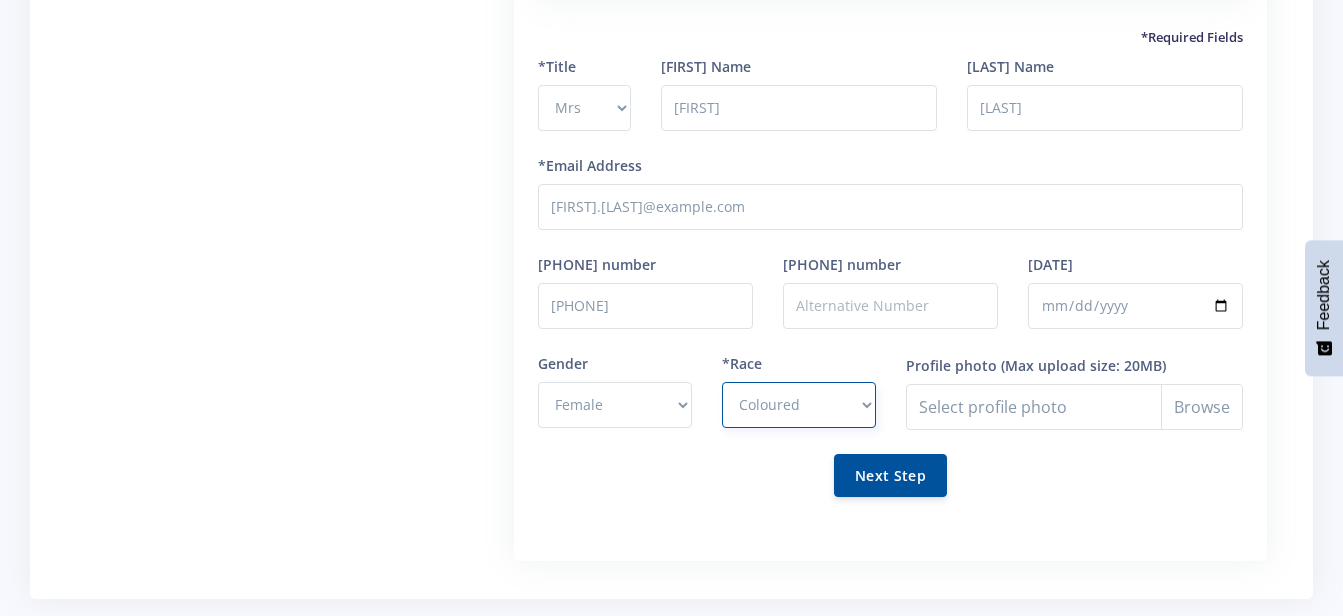 click on "-
African
Asian
Coloured
Indian
White
Other" at bounding box center (799, 405) 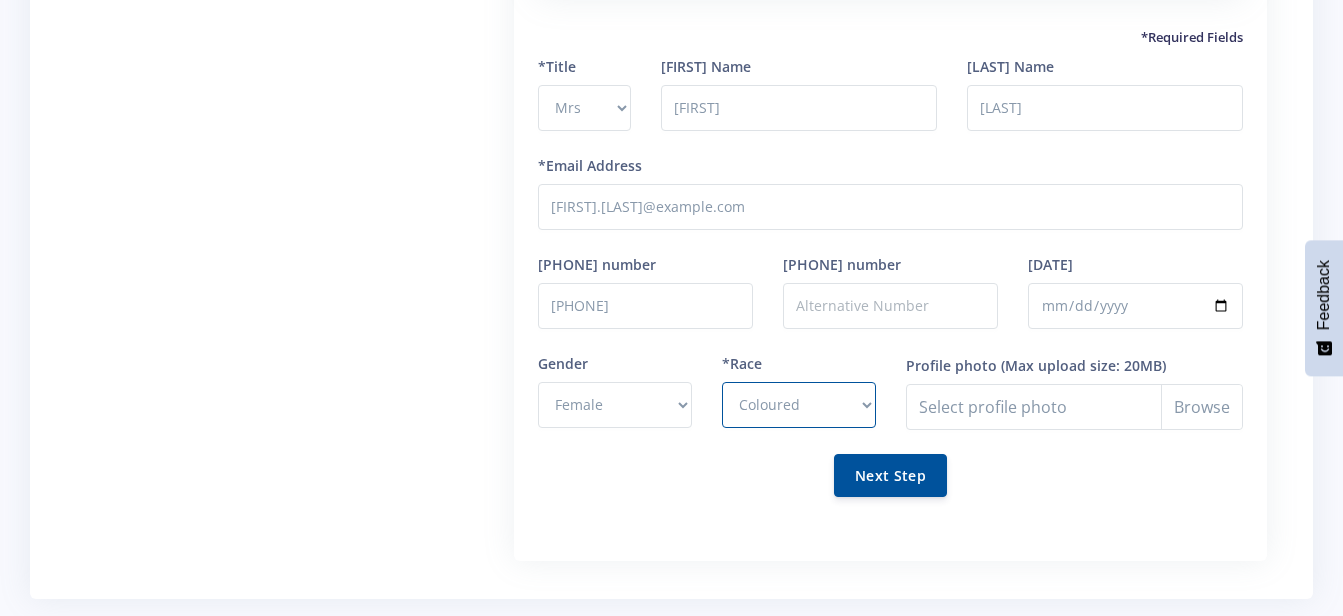 click on "*Title
Select Title
Prof
Dr
Mr
Mrs
Ms
Other
[FIRST] Name
[FIRST] *[LAST] Name [LAST] *Email Address -" at bounding box center [890, 288] 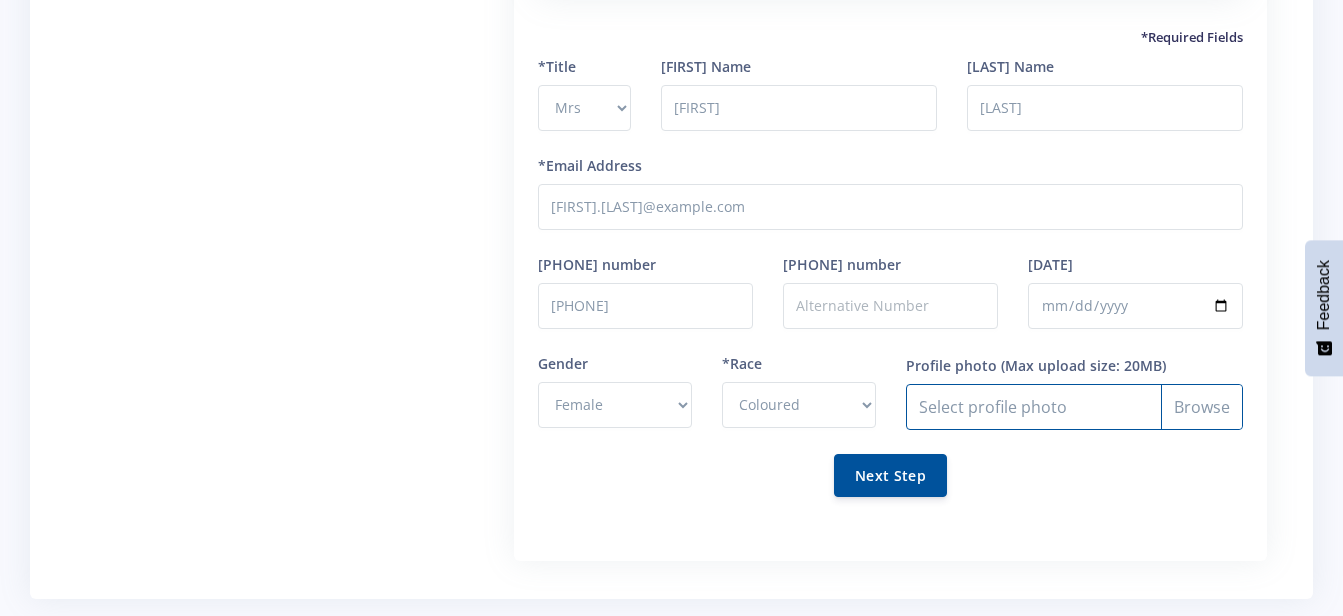 drag, startPoint x: 1210, startPoint y: 400, endPoint x: 1037, endPoint y: 417, distance: 173.83325 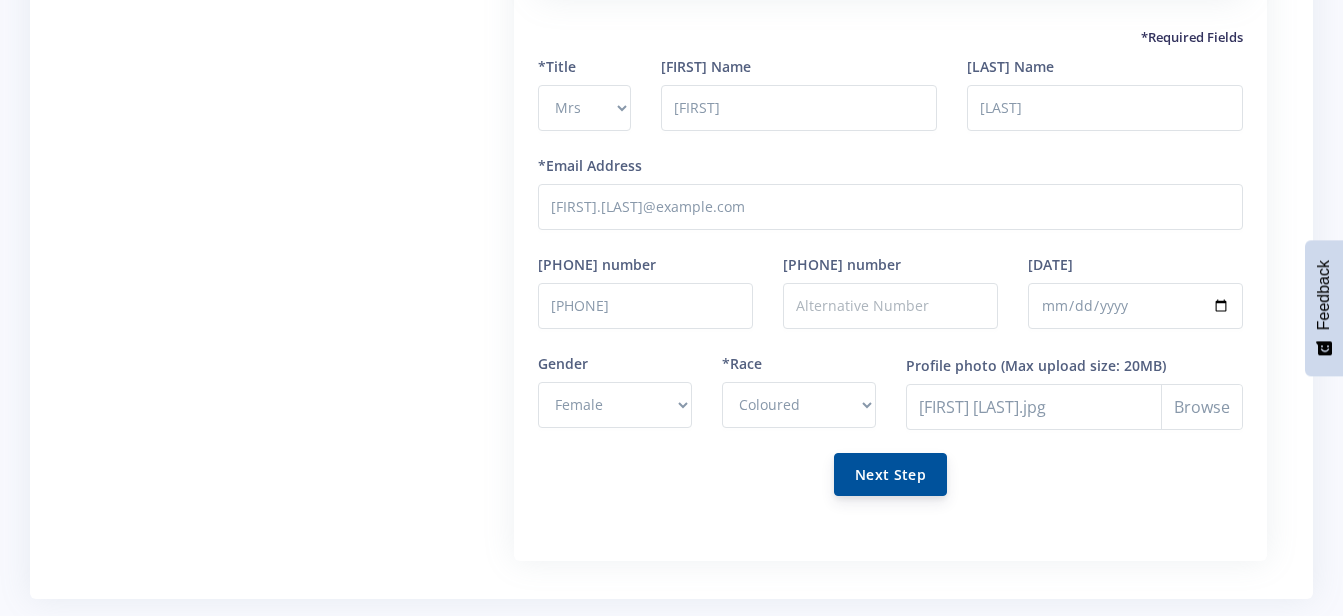 click on "Next
Step" at bounding box center (890, 474) 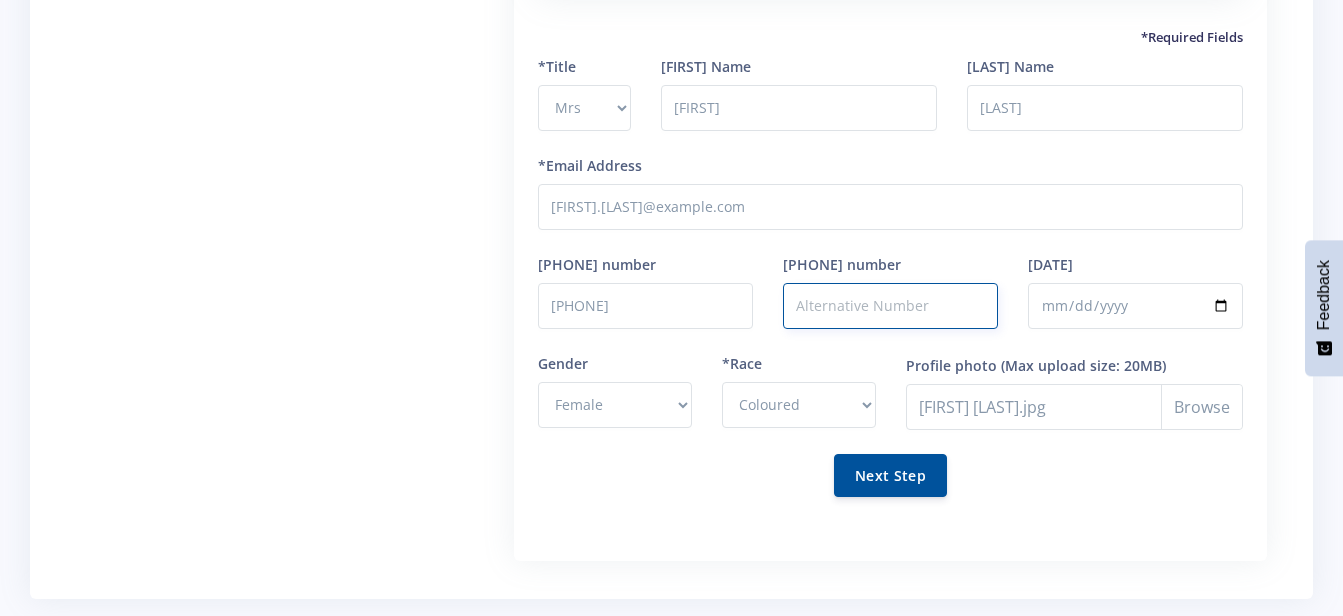 click on "[PHONE] number" at bounding box center (890, 306) 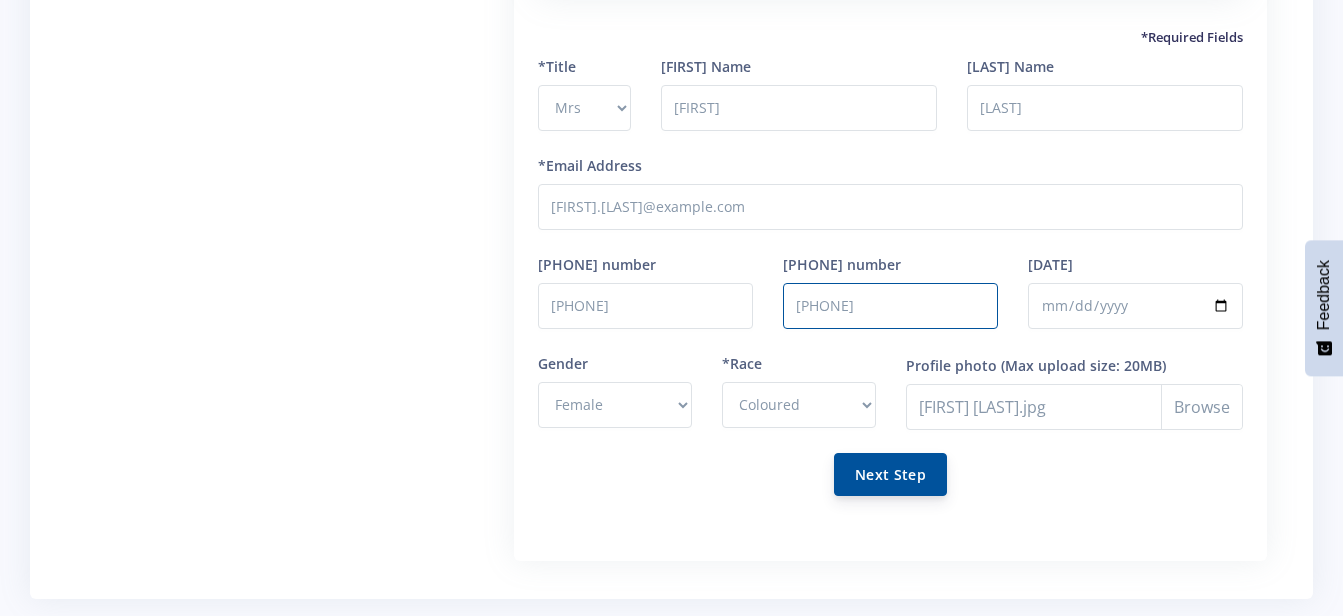 click on "Next
Step" at bounding box center [890, 474] 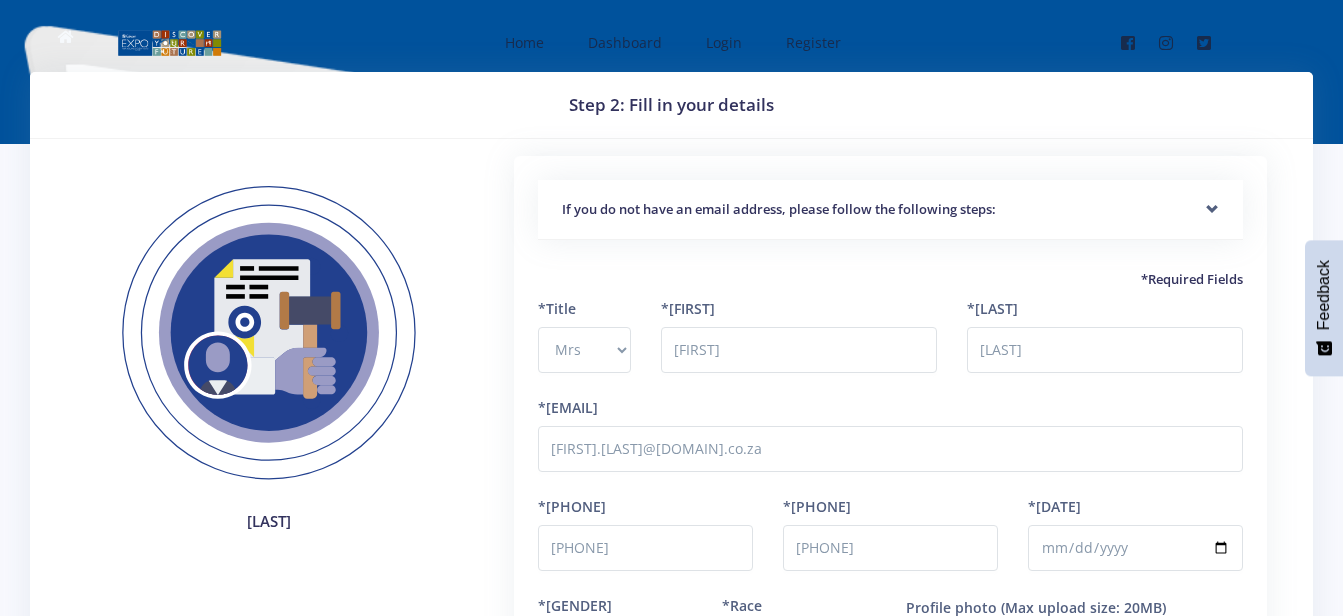 scroll, scrollTop: 0, scrollLeft: 0, axis: both 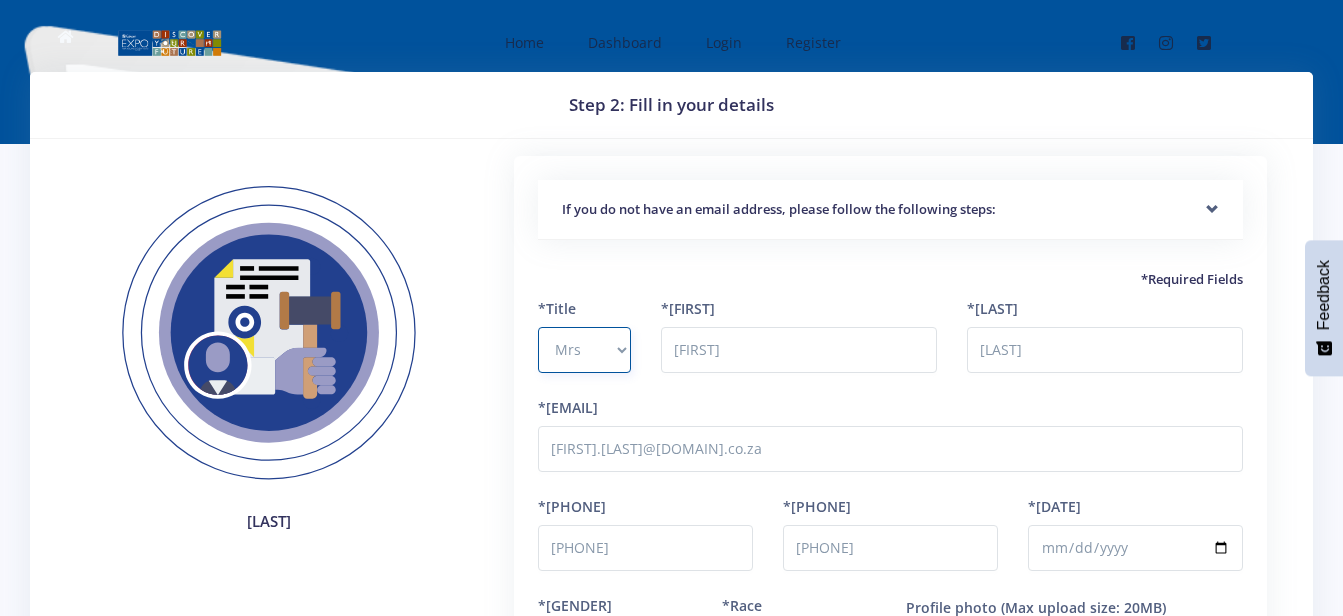 click on "Select Title
Prof
Dr
Mr
Mrs
Ms
Other" at bounding box center (584, 350) 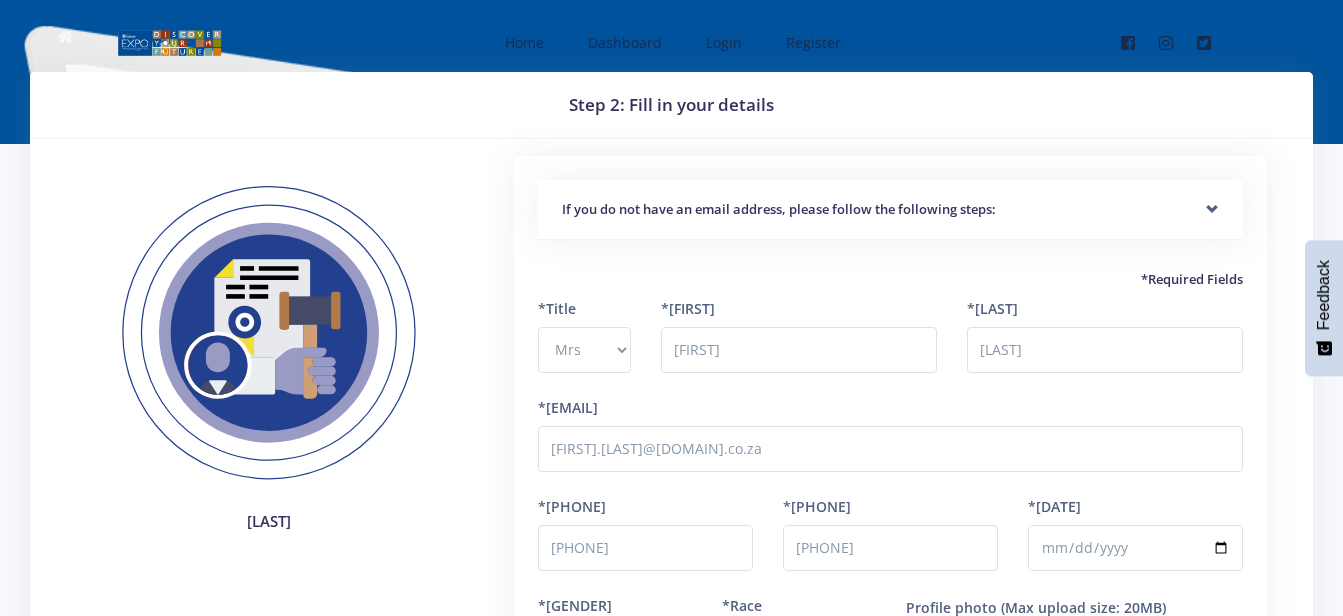 click on "If you do not have an email address, please follow the
following steps:" at bounding box center (890, 210) 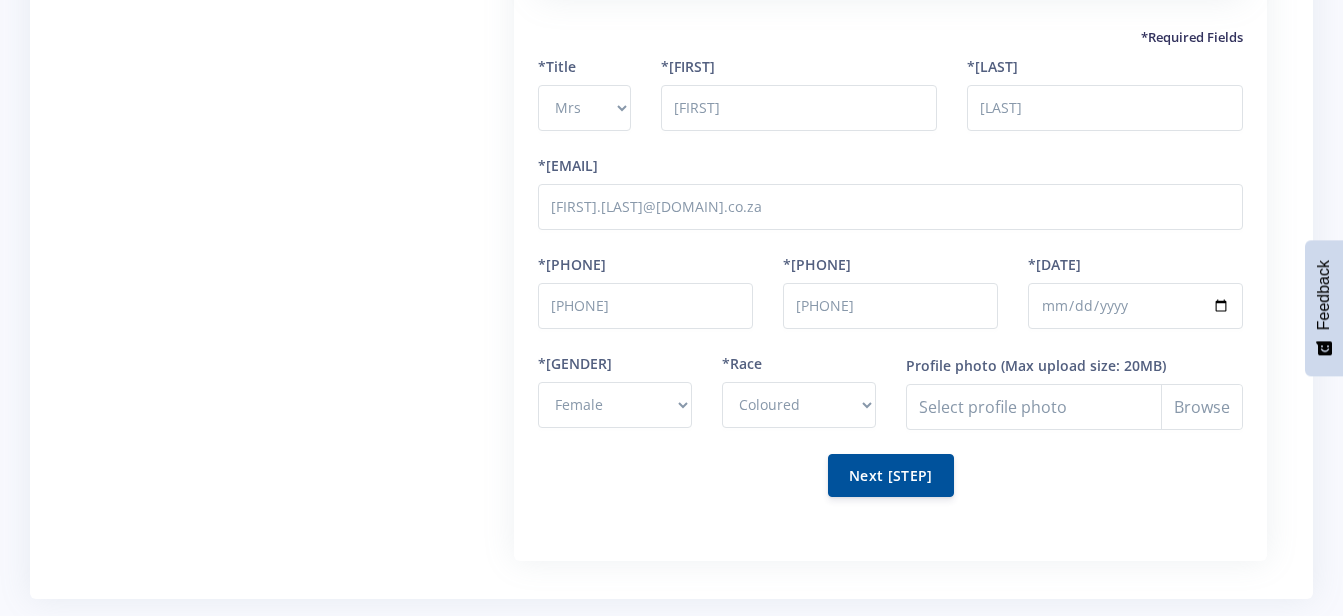 scroll, scrollTop: 560, scrollLeft: 0, axis: vertical 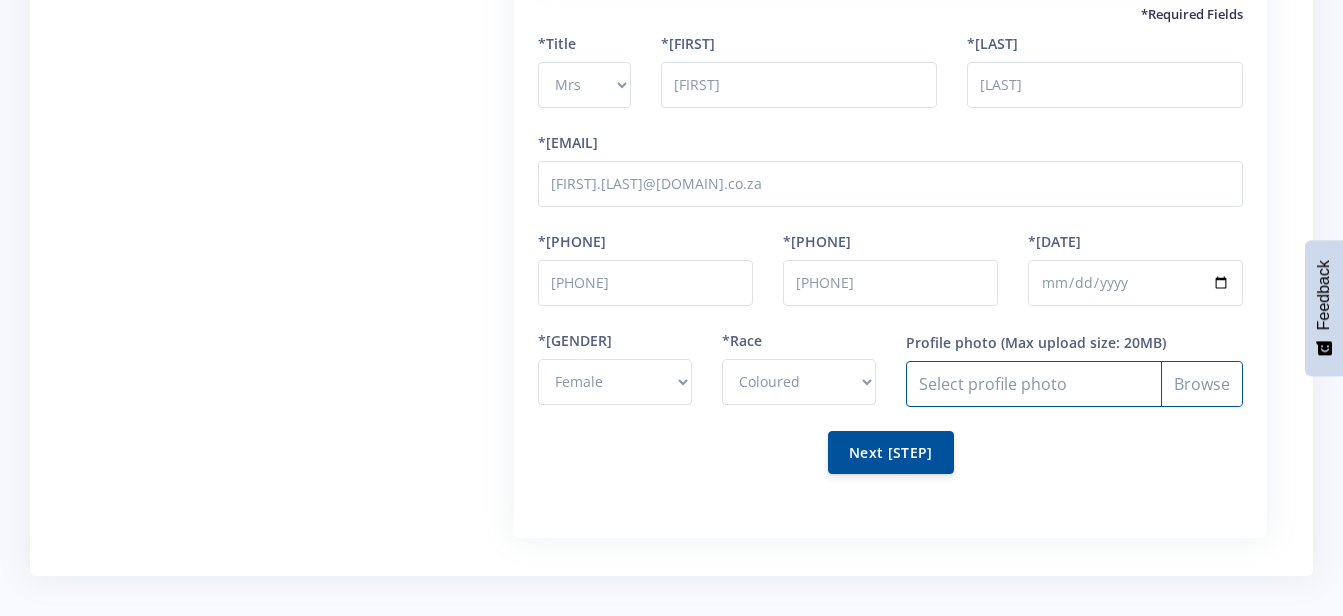 click on "Profile photo" at bounding box center [1074, 384] 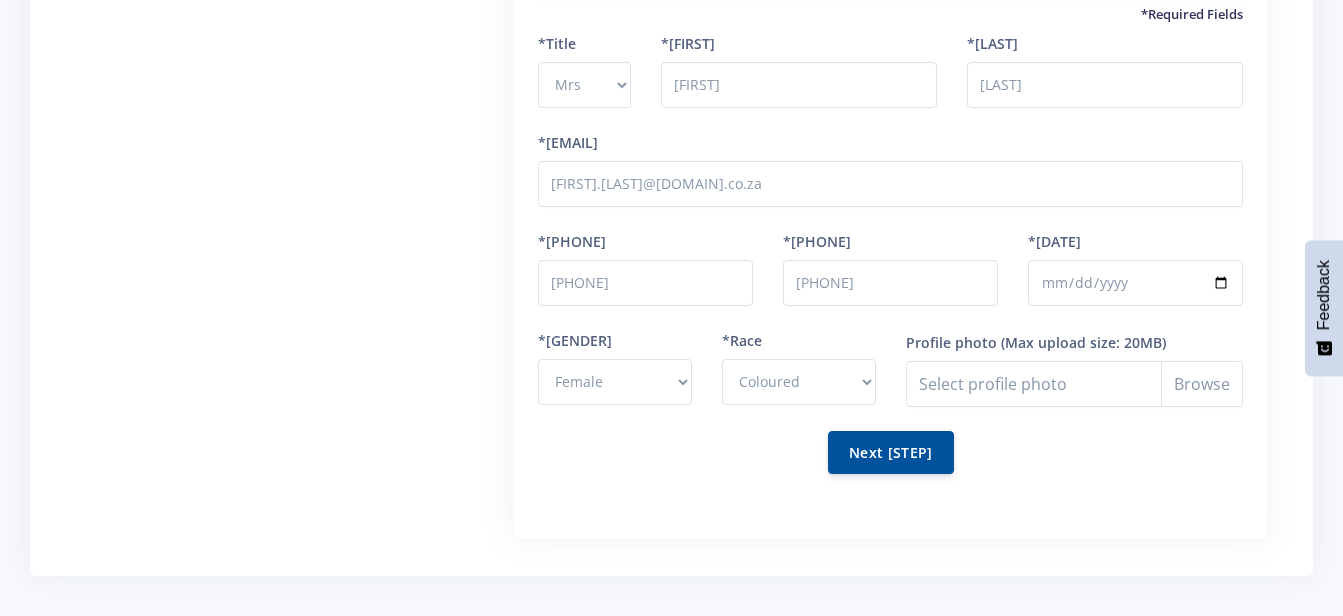 click on "*Title
Select Title
Prof
Dr
Mr
Mrs
Ms
Other
[FIRST] Name
[FIRST] *[LAST] Name [LAST] *Email Address -" at bounding box center [890, 265] 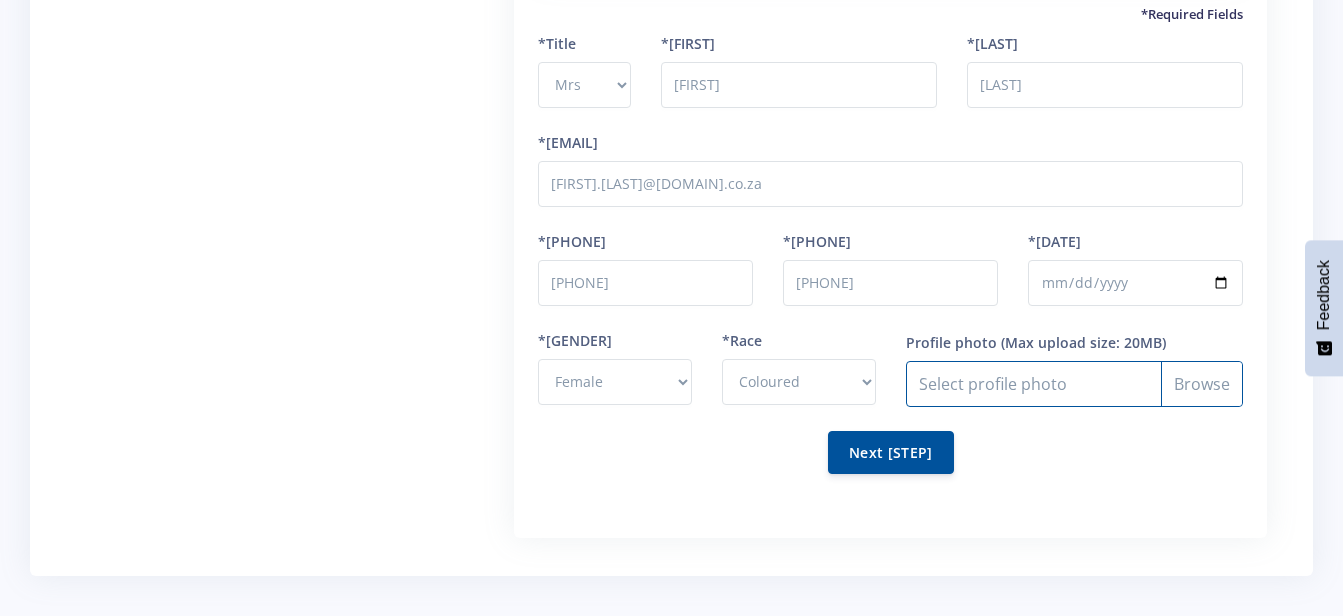 click on "Profile photo" at bounding box center (1074, 384) 